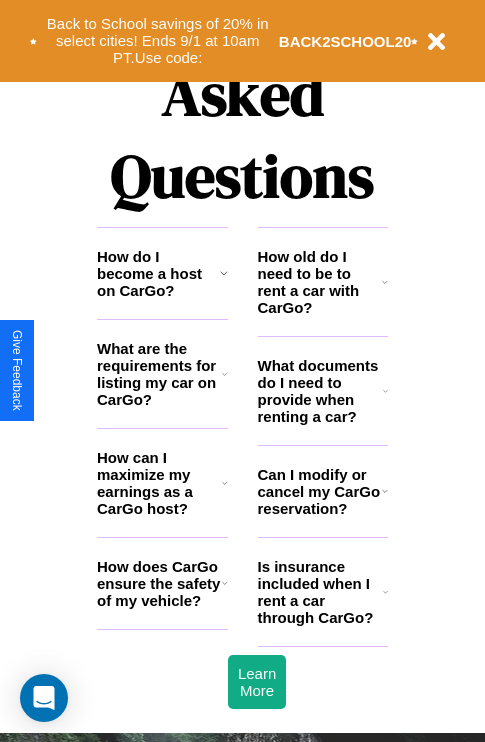 scroll, scrollTop: 2423, scrollLeft: 0, axis: vertical 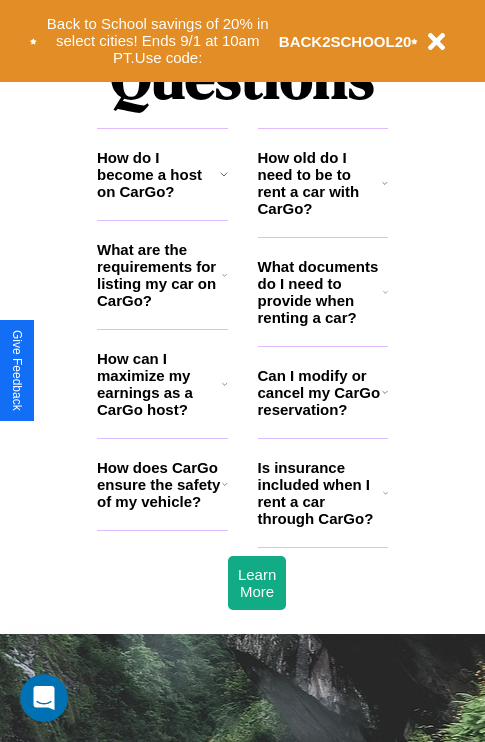 click on "What documents do I need to provide when renting a car?" at bounding box center (321, 292) 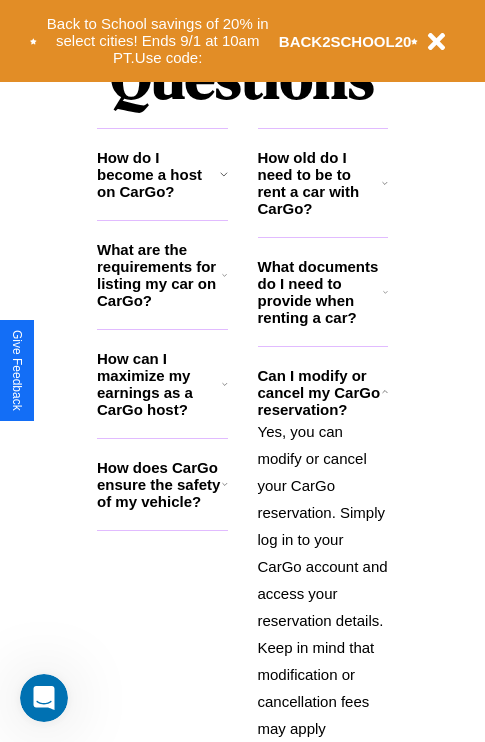 click on "What documents do I need to provide when renting a car?" at bounding box center (321, 292) 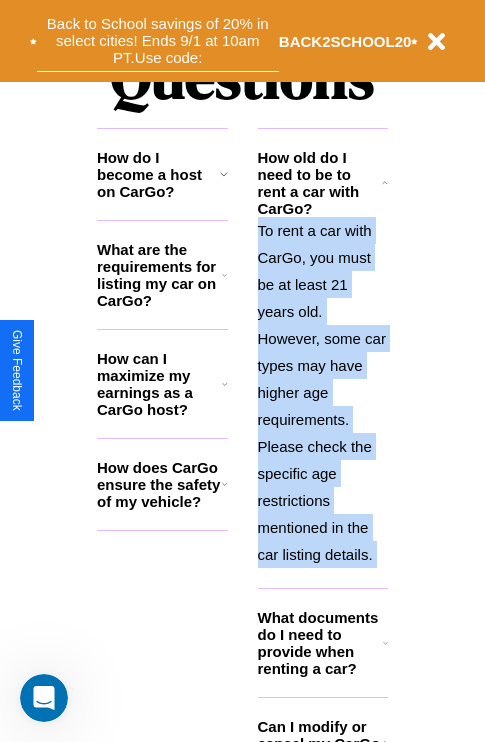 click on "Back to School savings of 20% in select cities! Ends 9/1 at 10am PT.  Use code:" at bounding box center (158, 41) 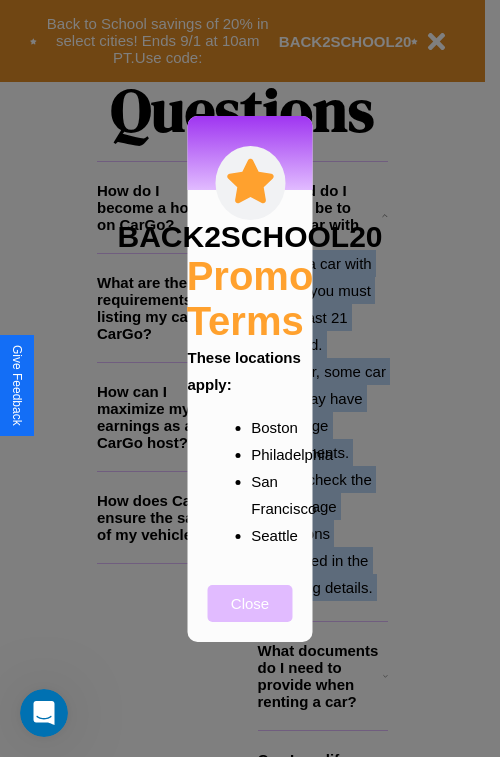 click on "Close" at bounding box center (250, 603) 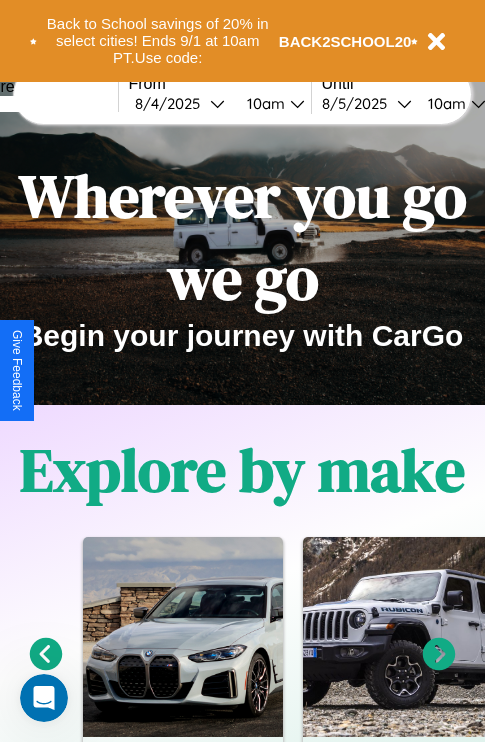 scroll, scrollTop: 0, scrollLeft: 0, axis: both 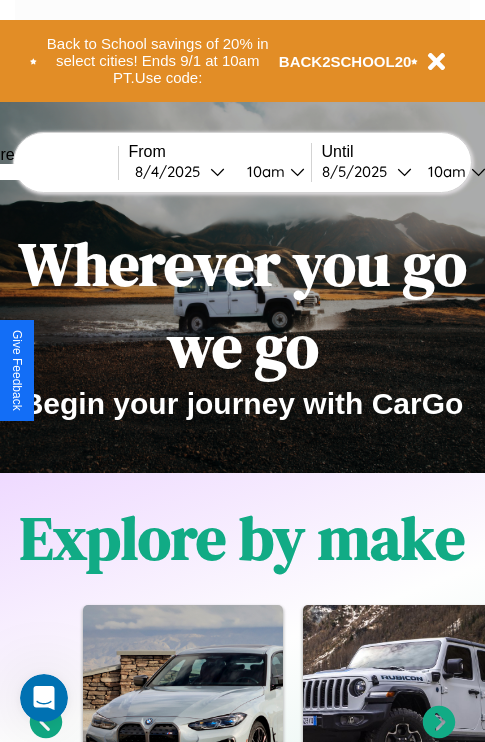 click at bounding box center (43, 172) 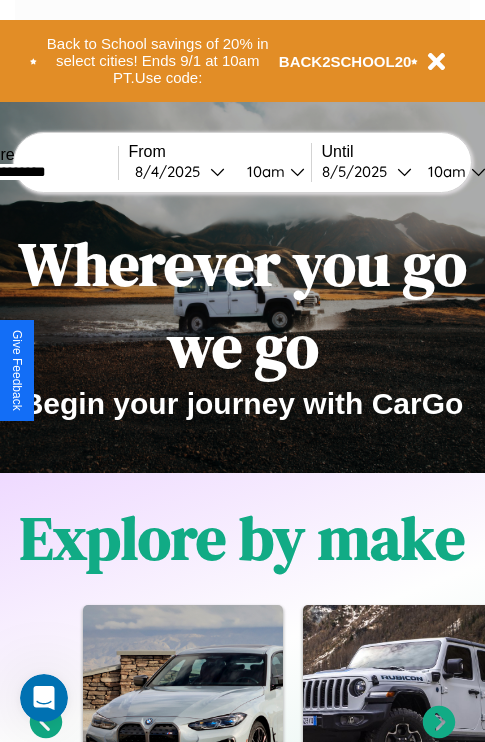 type on "**********" 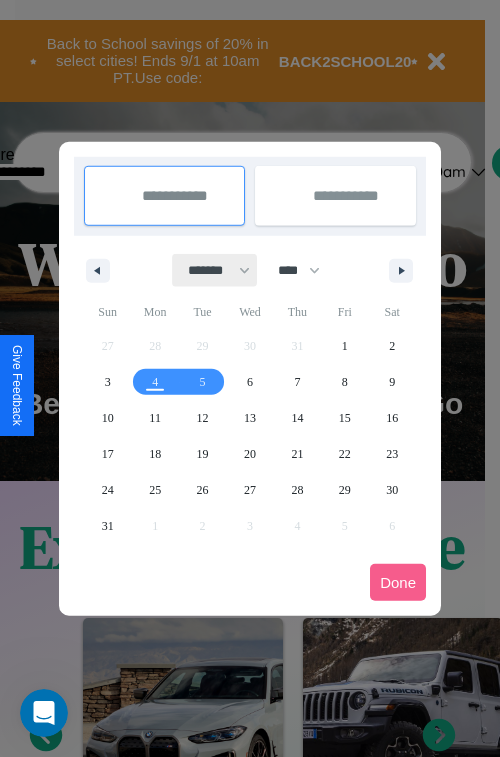 click on "******* ******** ***** ***** *** **** **** ****** ********* ******* ******** ********" at bounding box center [215, 270] 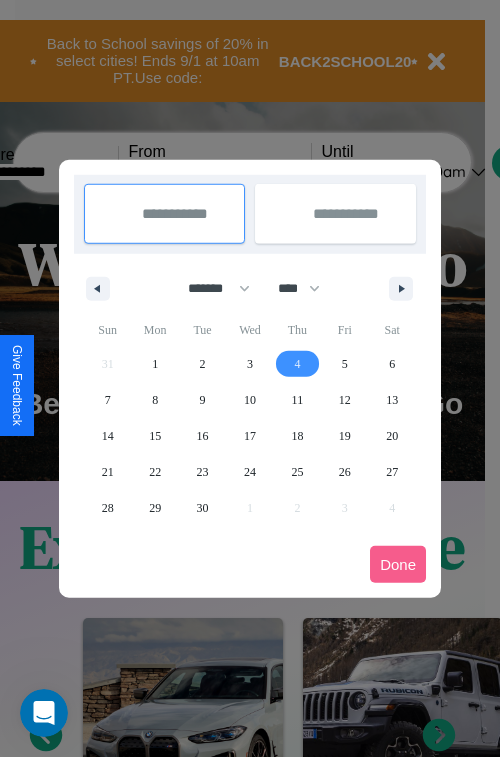 click on "4" at bounding box center [297, 364] 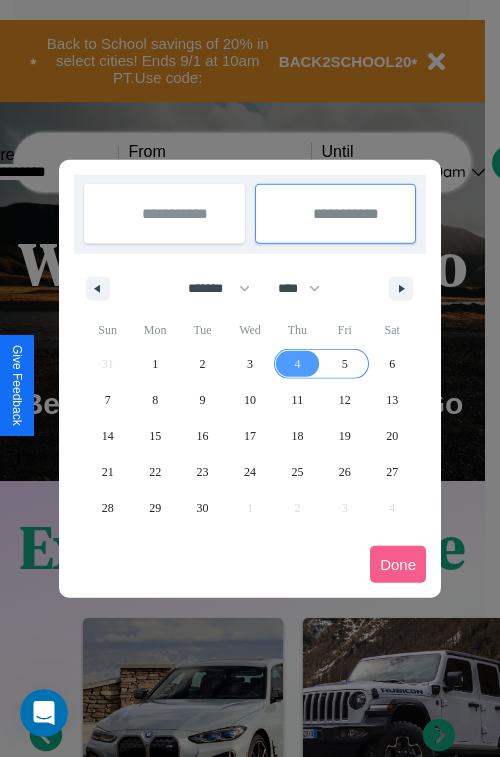 click on "5" at bounding box center (345, 364) 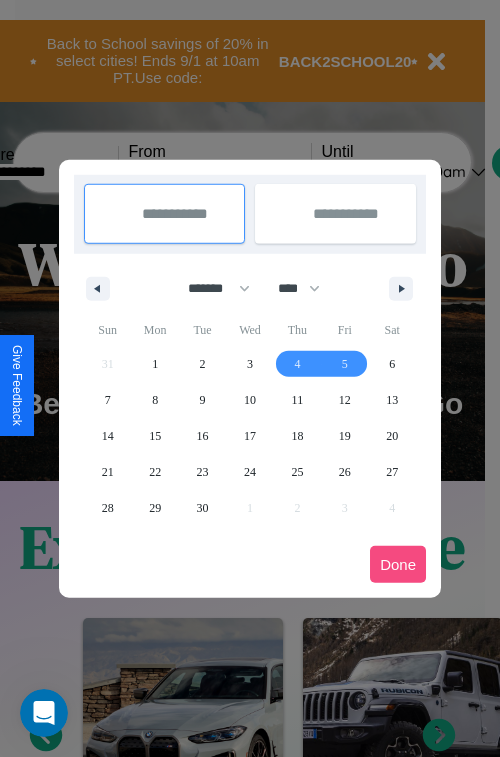 click on "Done" at bounding box center (398, 564) 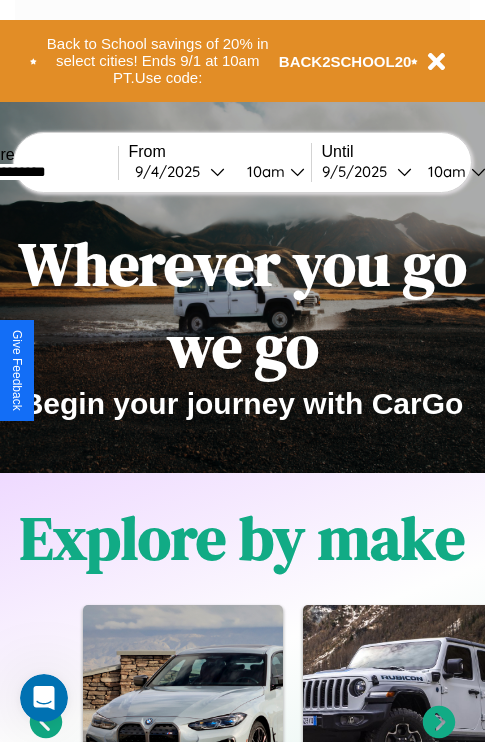scroll, scrollTop: 0, scrollLeft: 69, axis: horizontal 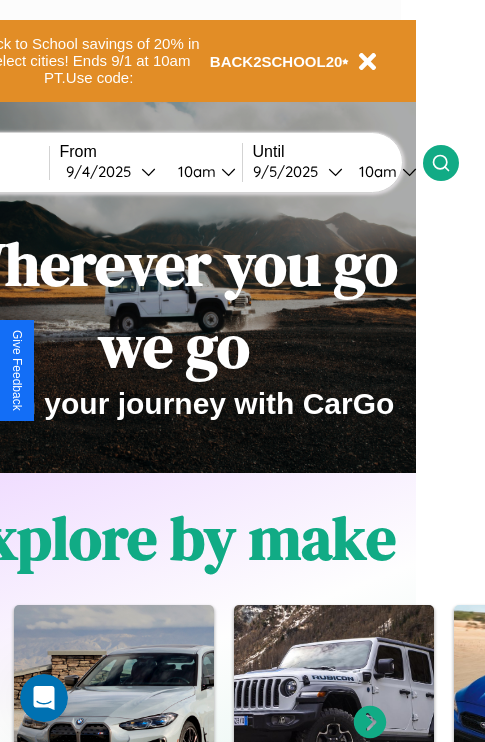 click 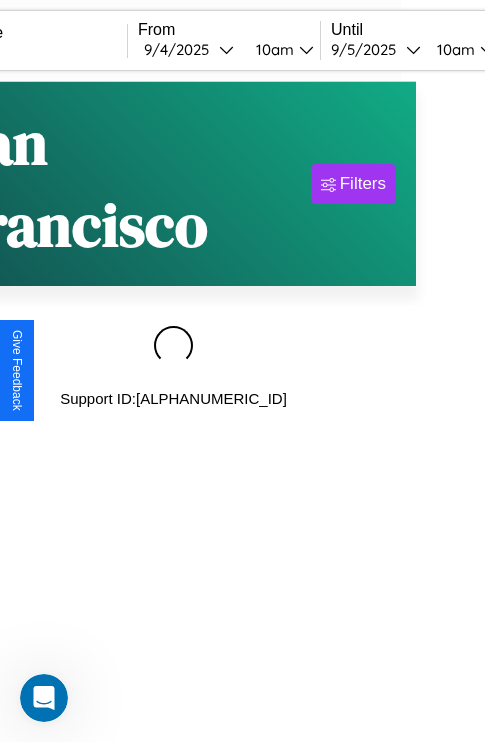 scroll, scrollTop: 0, scrollLeft: 0, axis: both 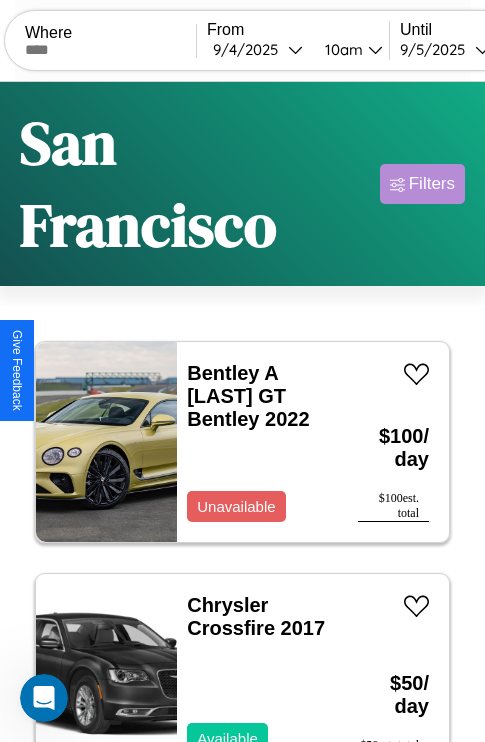 click on "Filters" at bounding box center (432, 184) 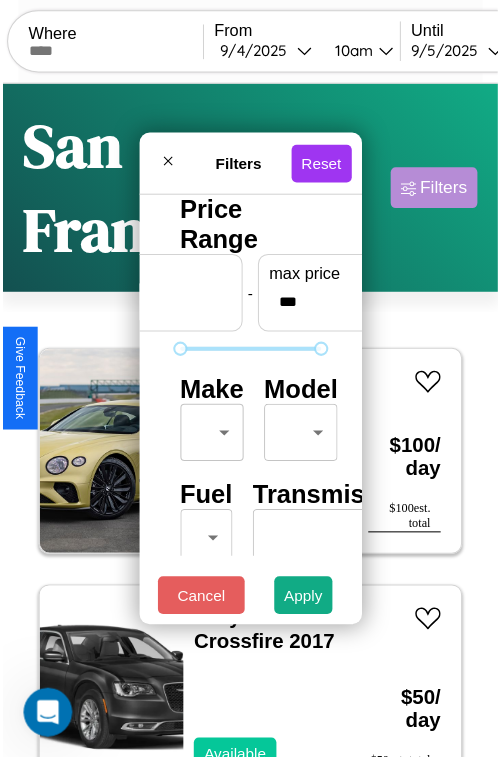 scroll, scrollTop: 59, scrollLeft: 0, axis: vertical 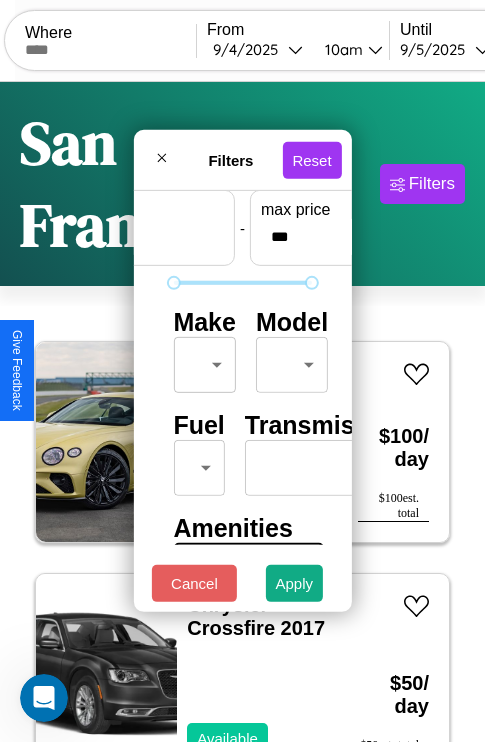 click on "CarGo Where From [DATE] [TIME] Until [DATE] [TIME] Become a Host Login Sign Up [CITY] Filters 25  cars in this area These cars can be picked up in this city. Bentley   A [LAST] GT Bentley   2022 Unavailable $ 100  / day $ 100  est. total Chrysler   Crossfire   2017 Available $ 50  / day $ 50  est. total Jaguar   XF   2024 Available $ 200  / day $ 200  est. total Chrysler   Pacifica   2021 Available $ 200  / day $ 200  est. total Lincoln   MKS   2022 Available $ 80  / day $ 80  est. total Buick   Coachbuilder   2016 Available $ 140  / day $ 140  est. total Hyundai   Elantra GT   2024 Available $ 80  / day $ 80  est. total Alfa Romeo   8C Competizione Spider   2018 Available $ 30  / day $ 30  est. total Chevrolet   Cruze   2024 Available $ 60  / day $ 60  est. total Kia   K4   2020 Available $ 110  / day $ 110  est. total Volvo   EX30   2014 Unavailable $ 60  / day $ 60  est. total Bentley   Mulsanne   2014 Available $ 40  / day $ 40  est. total Kia   Sorento   2016 Available $ 200  / day $ 200" at bounding box center [242, 453] 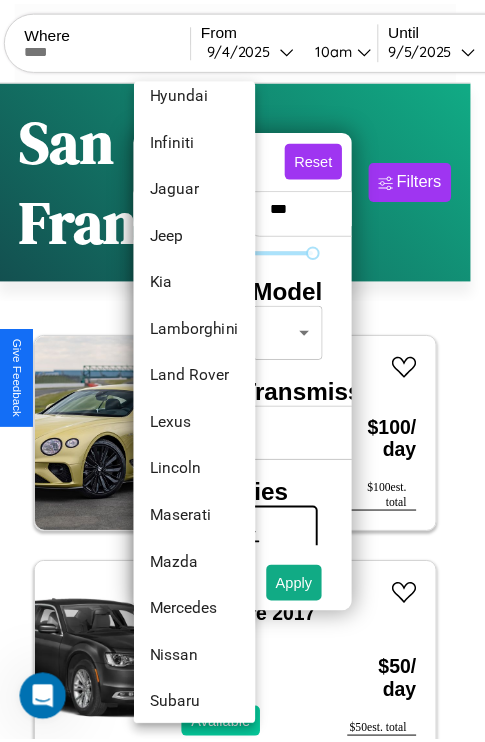 scroll, scrollTop: 950, scrollLeft: 0, axis: vertical 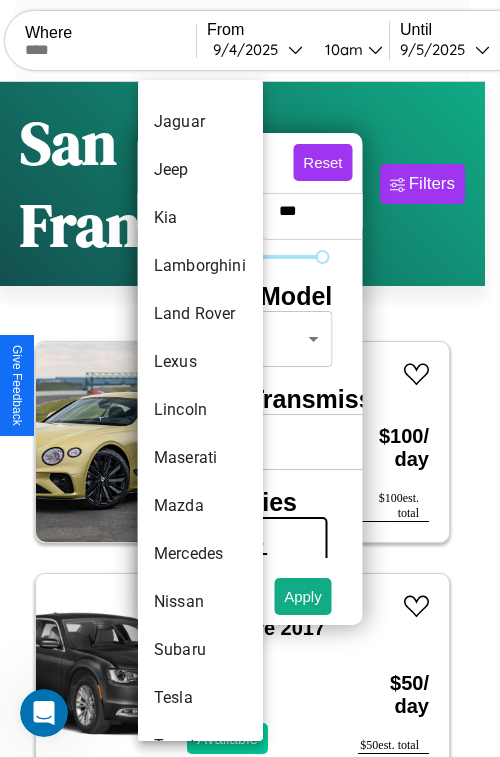 click on "Lincoln" at bounding box center (200, 410) 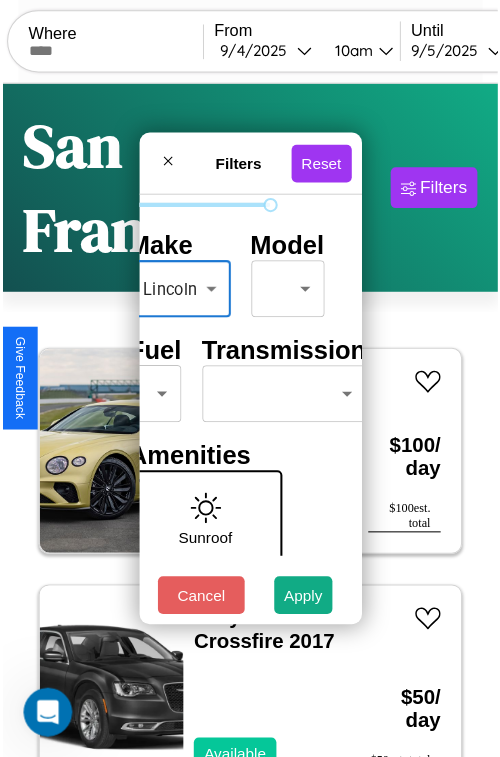 scroll, scrollTop: 162, scrollLeft: 63, axis: both 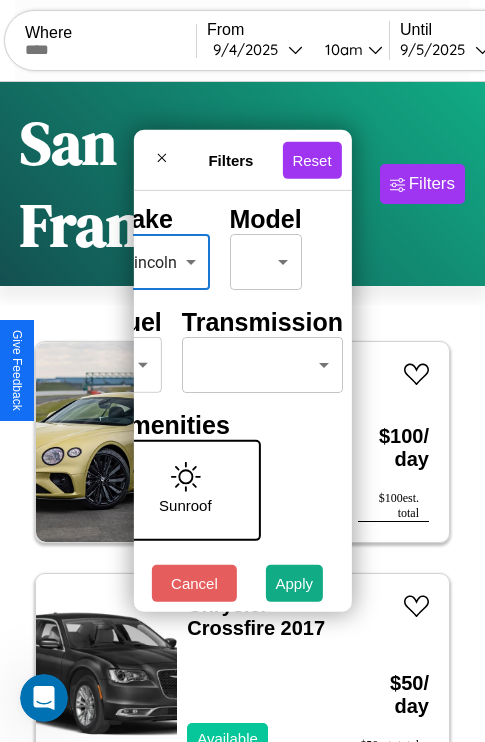 click on "CarGo Where From [DATE] [TIME] Until [DATE] [TIME] Become a Host Login Sign Up [CITY] Filters 25  cars in this area These cars can be picked up in this city. Bentley   A [LAST] GT Bentley   2022 Unavailable $ 100  / day $ 100  est. total Chrysler   Crossfire   2017 Available $ 50  / day $ 50  est. total Jaguar   XF   2024 Available $ 200  / day $ 200  est. total Chrysler   Pacifica   2021 Available $ 200  / day $ 200  est. total Lincoln   MKS   2022 Available $ 80  / day $ 80  est. total Buick   Coachbuilder   2016 Available $ 140  / day $ 140  est. total Hyundai   Elantra GT   2024 Available $ 80  / day $ 80  est. total Alfa Romeo   8C Competizione Spider   2018 Available $ 30  / day $ 30  est. total Chevrolet   Cruze   2024 Available $ 60  / day $ 60  est. total Kia   K4   2020 Available $ 110  / day $ 110  est. total Volvo   EX30   2014 Unavailable $ 60  / day $ 60  est. total Bentley   Mulsanne   2014 Available $ 40  / day $ 40  est. total Kia   Sorento   2016 Available $ 200  / day $ 200" at bounding box center [242, 453] 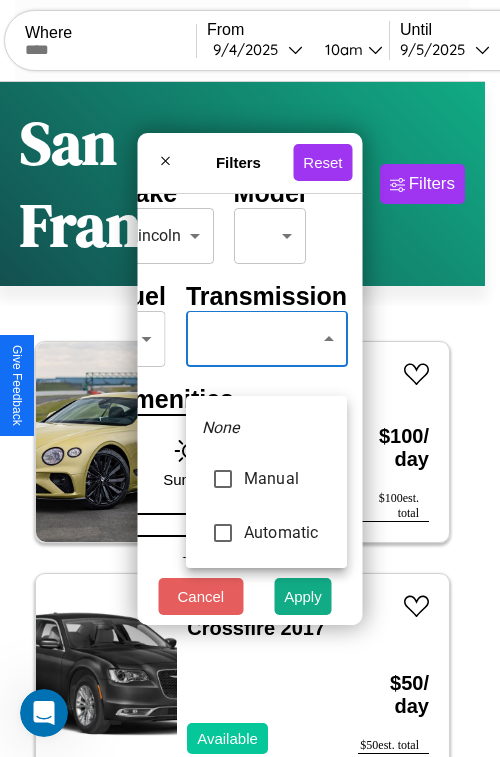 type on "*********" 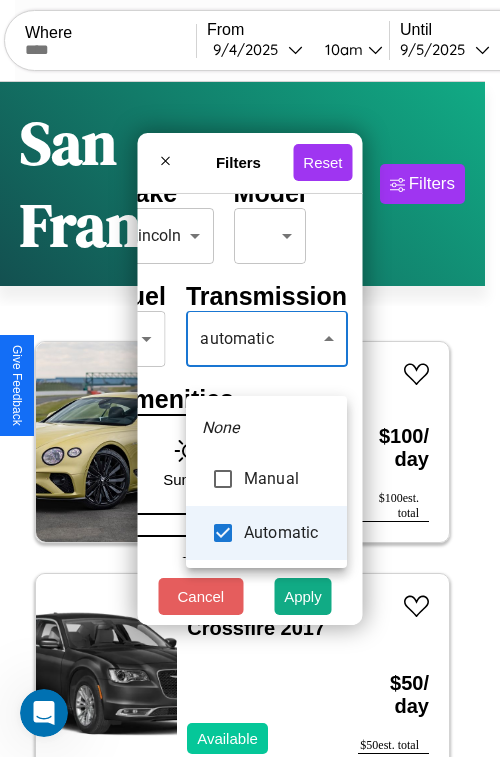 click at bounding box center (250, 378) 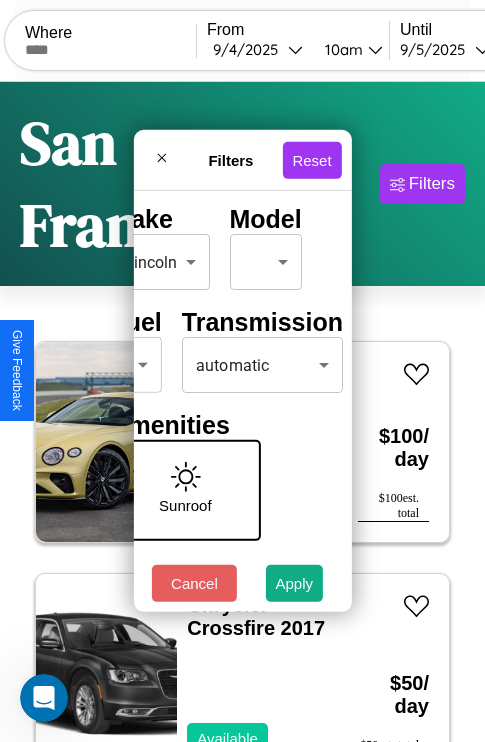 click on "Apply" at bounding box center (295, 583) 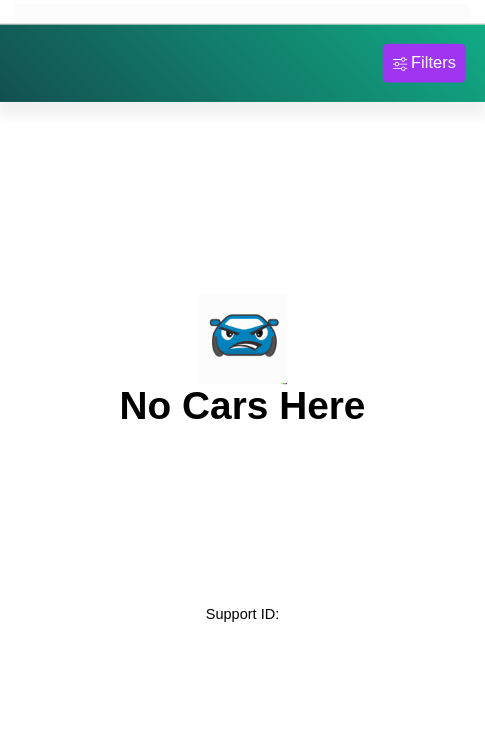 scroll, scrollTop: 0, scrollLeft: 0, axis: both 